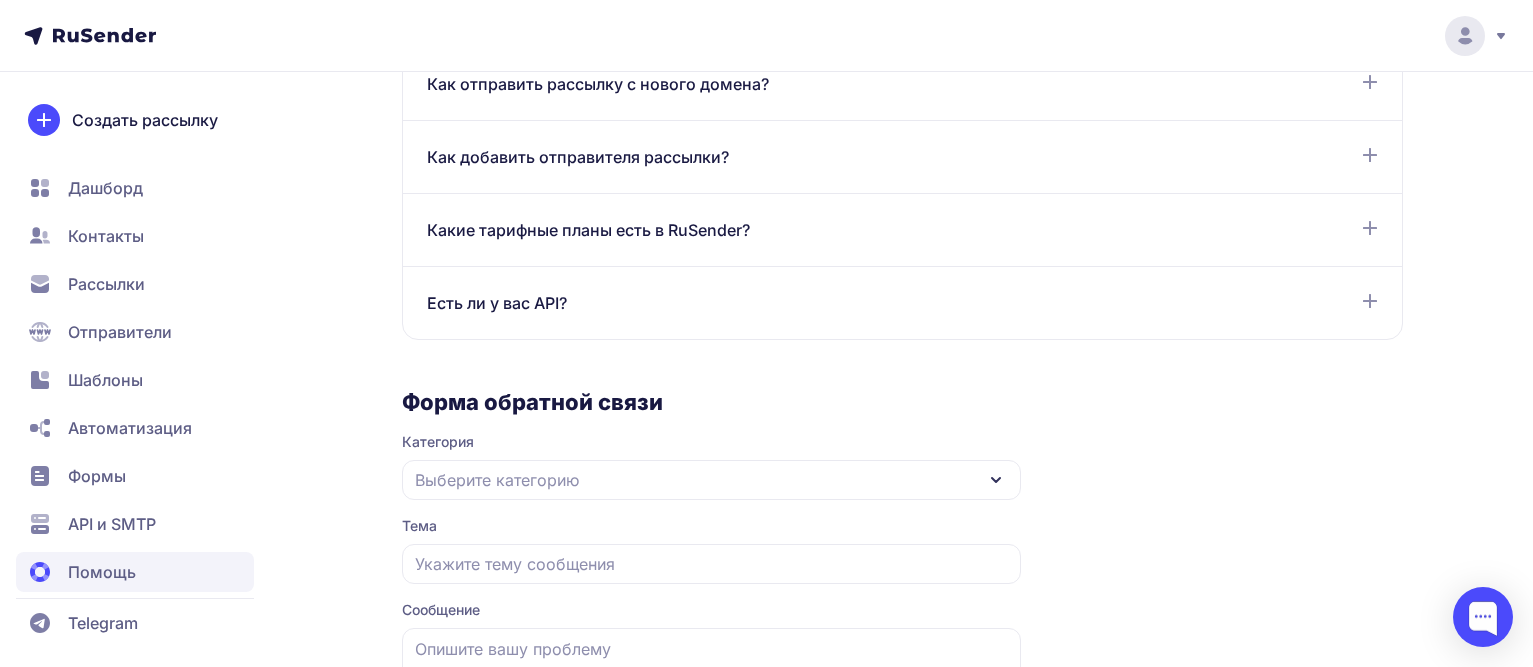 scroll, scrollTop: 1400, scrollLeft: 0, axis: vertical 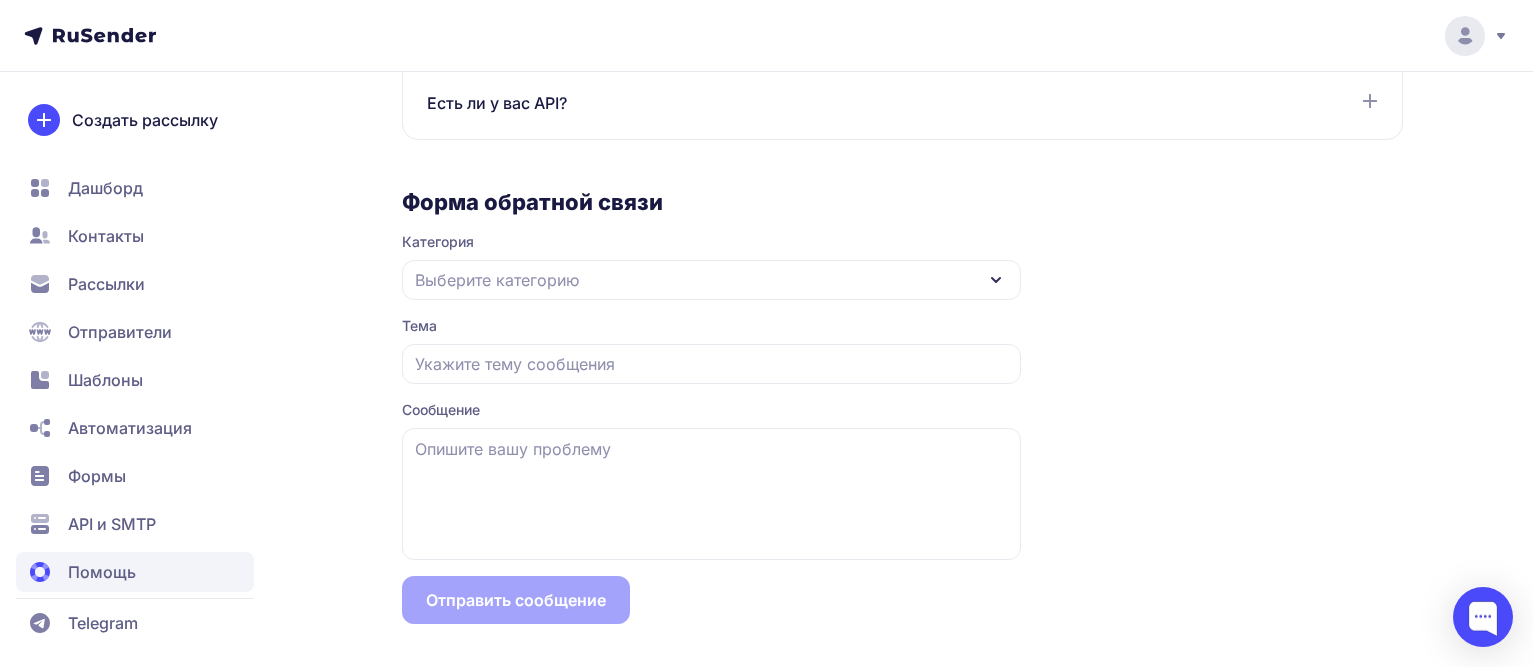 click 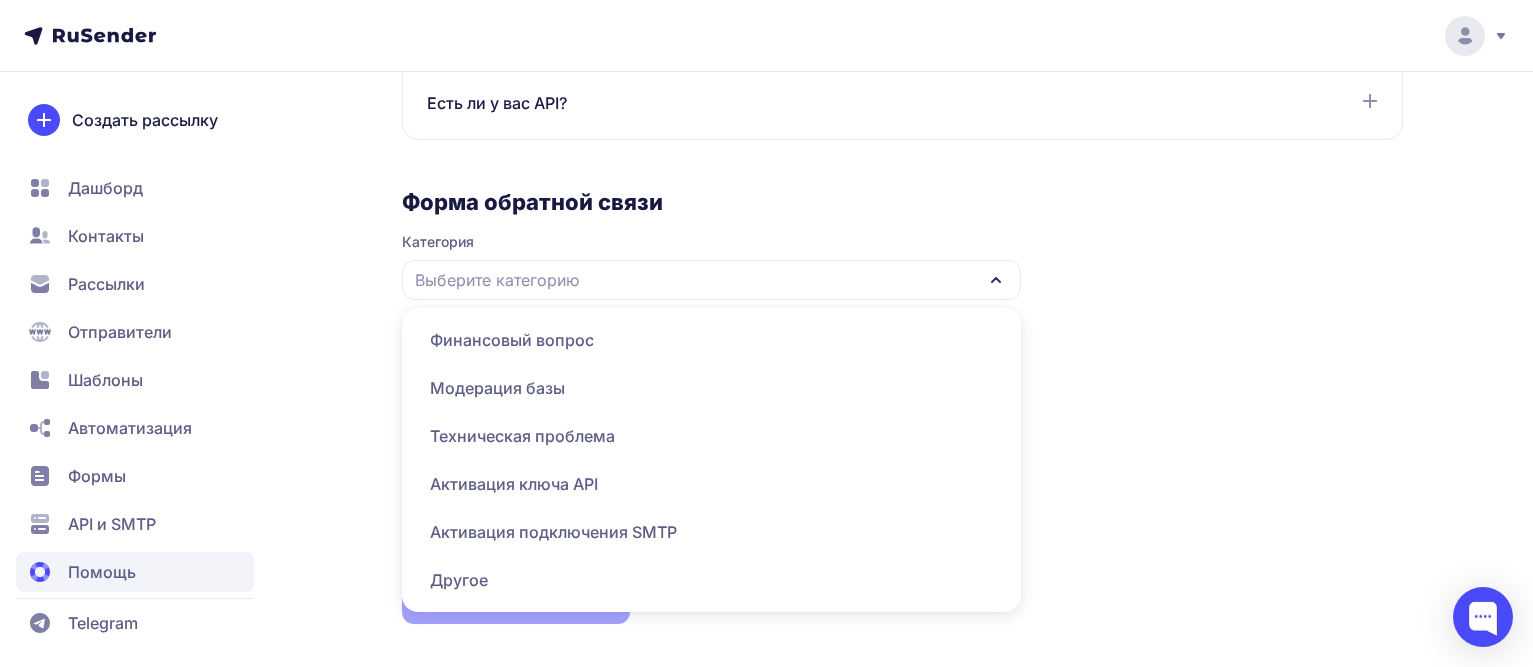click on "Техническая проблема" 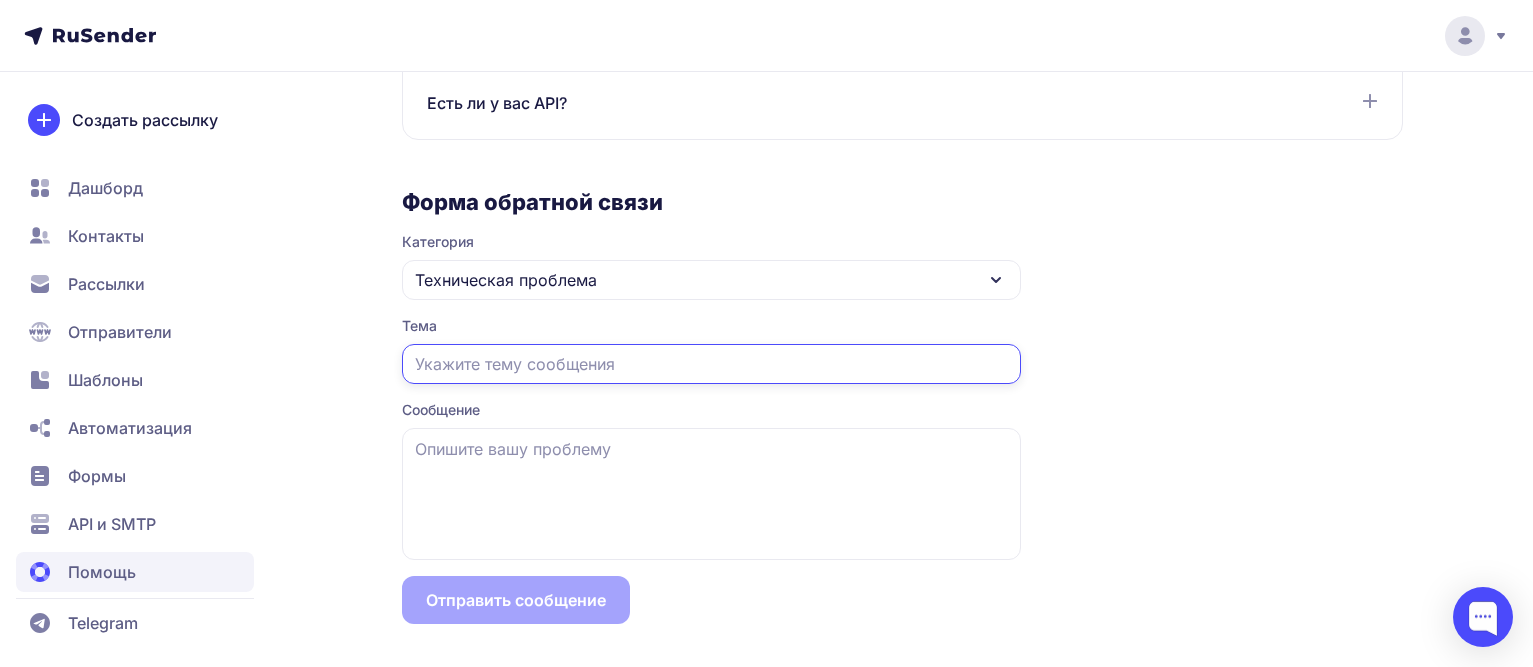 click at bounding box center [711, 364] 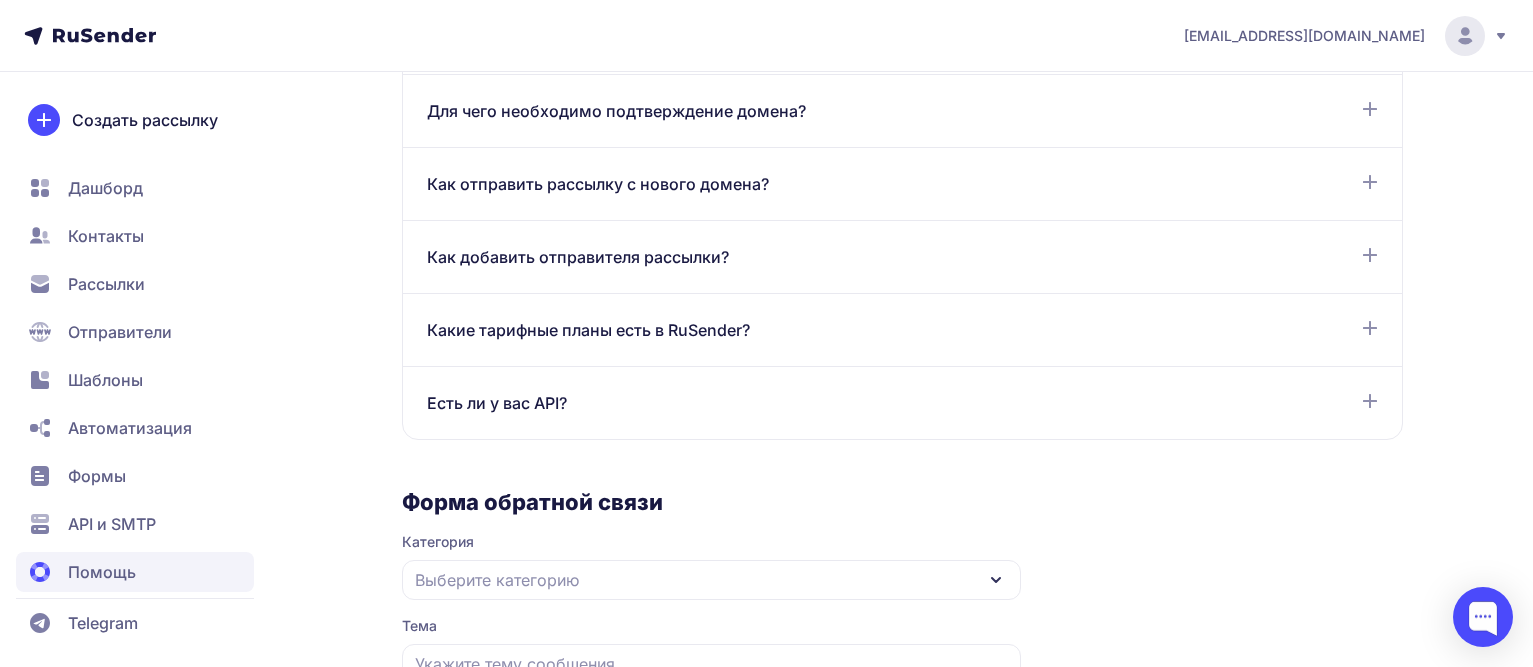 scroll, scrollTop: 1405, scrollLeft: 0, axis: vertical 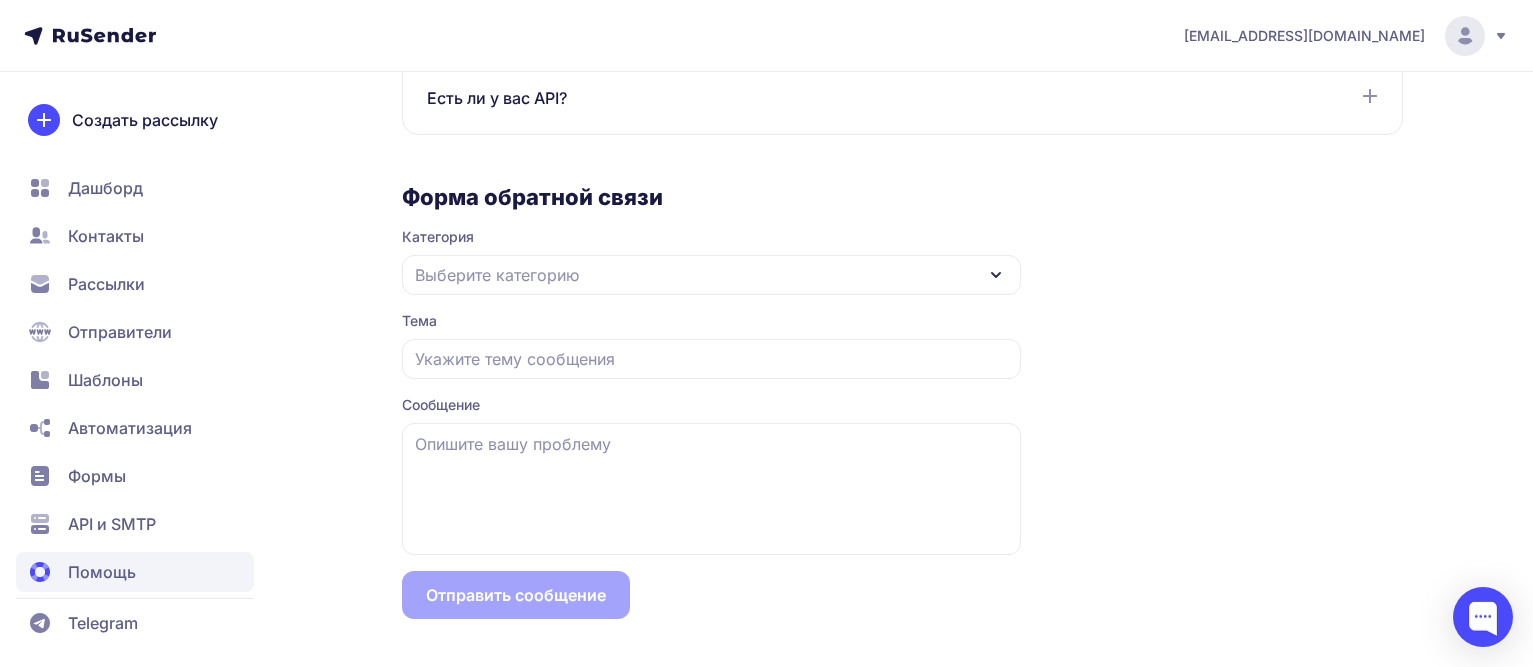 click 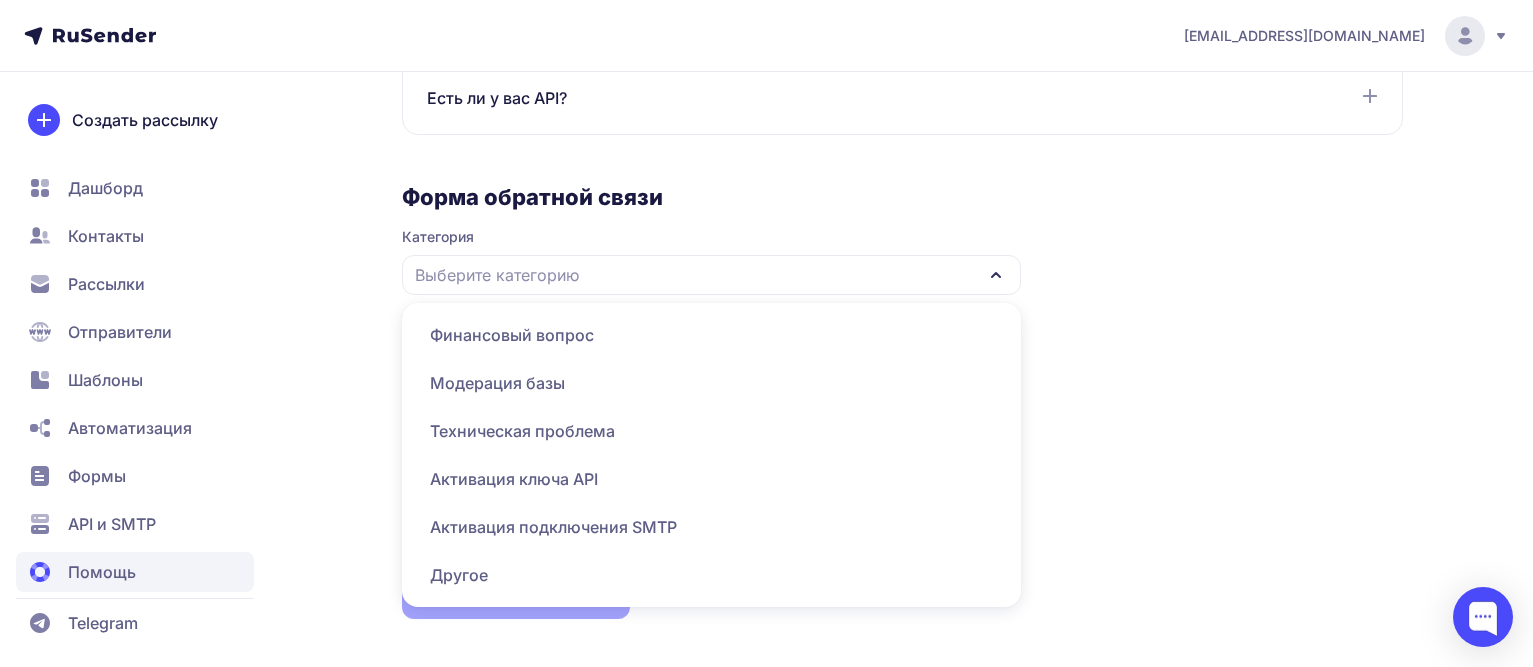 click on "Техническая проблема" 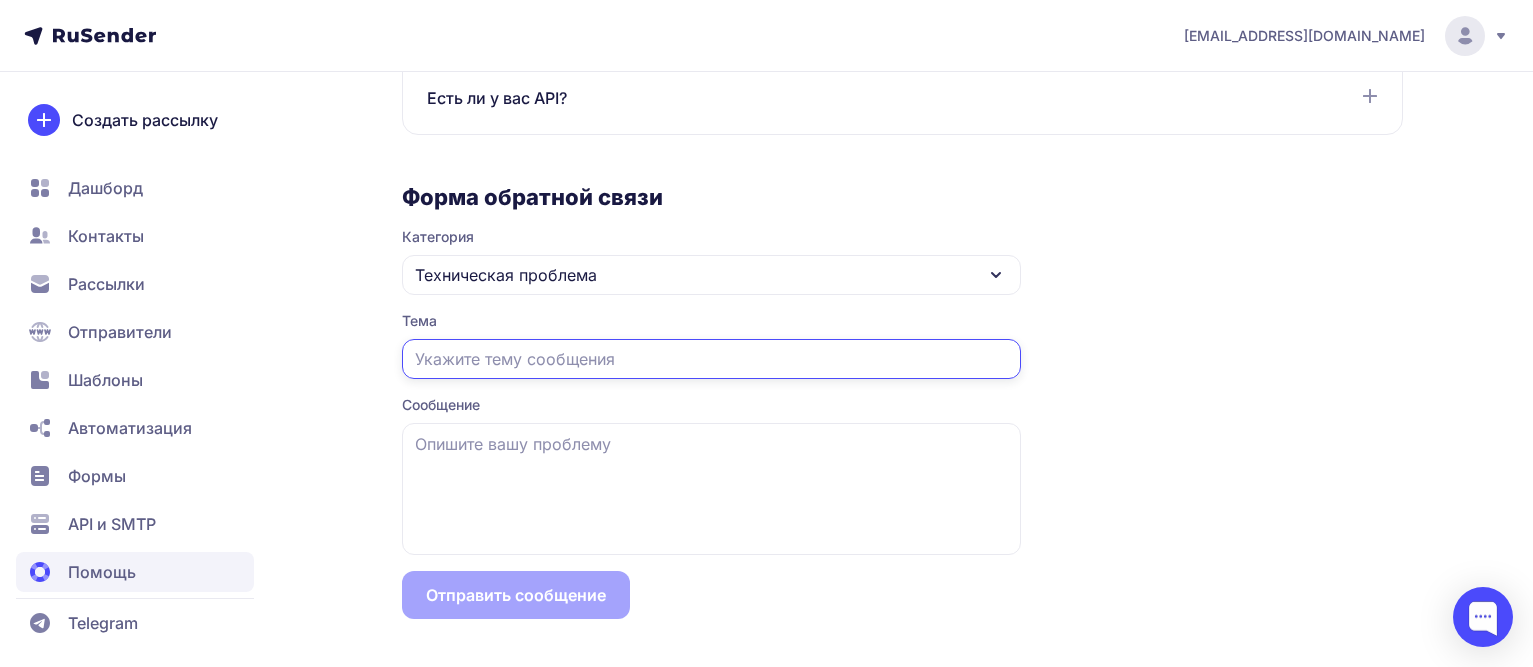 click at bounding box center [711, 359] 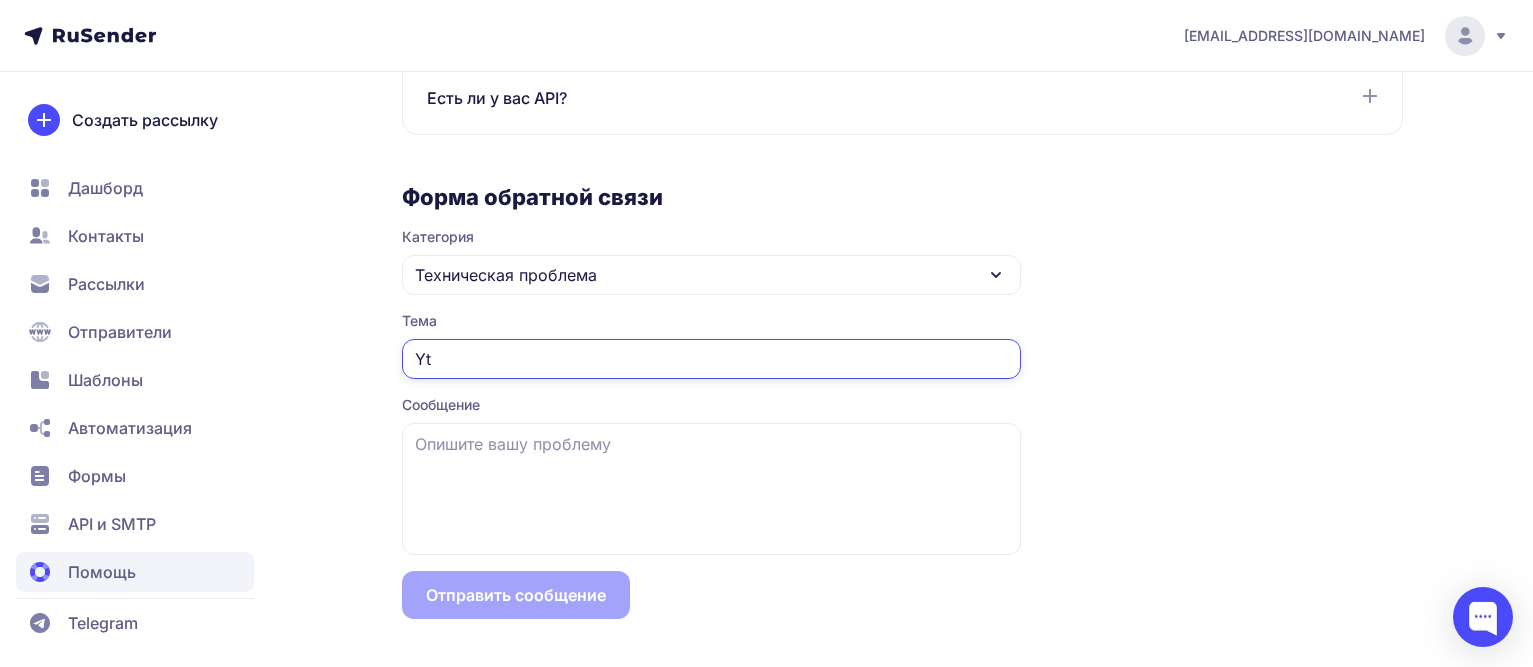 type on "Y" 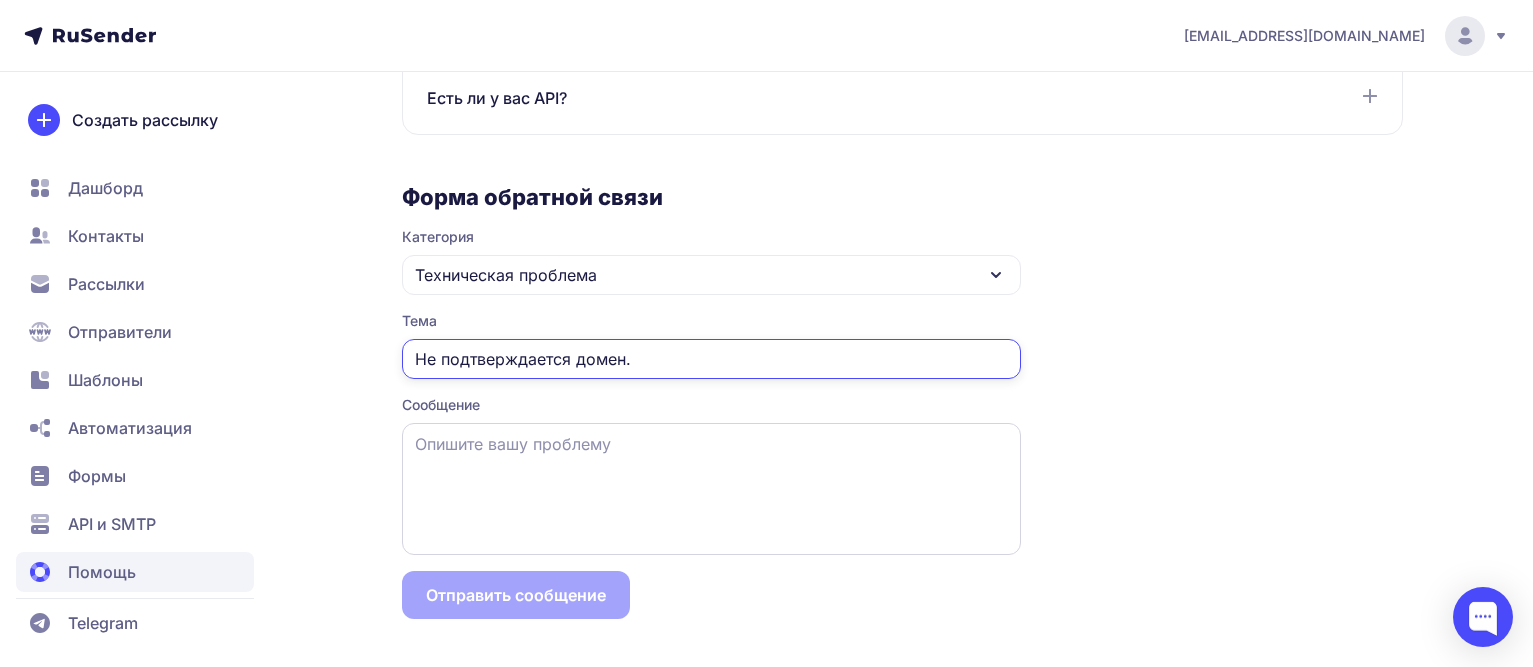 type on "Не подтверждается домен." 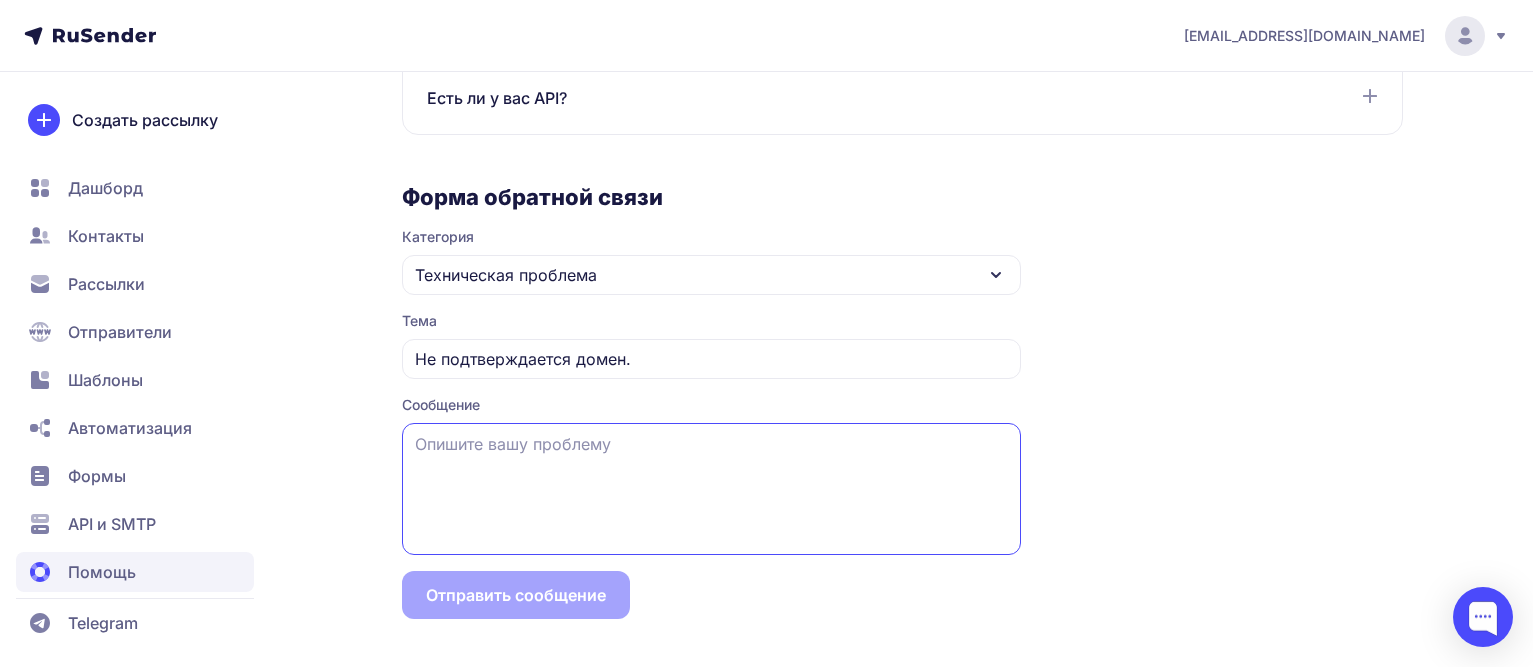 click at bounding box center (711, 489) 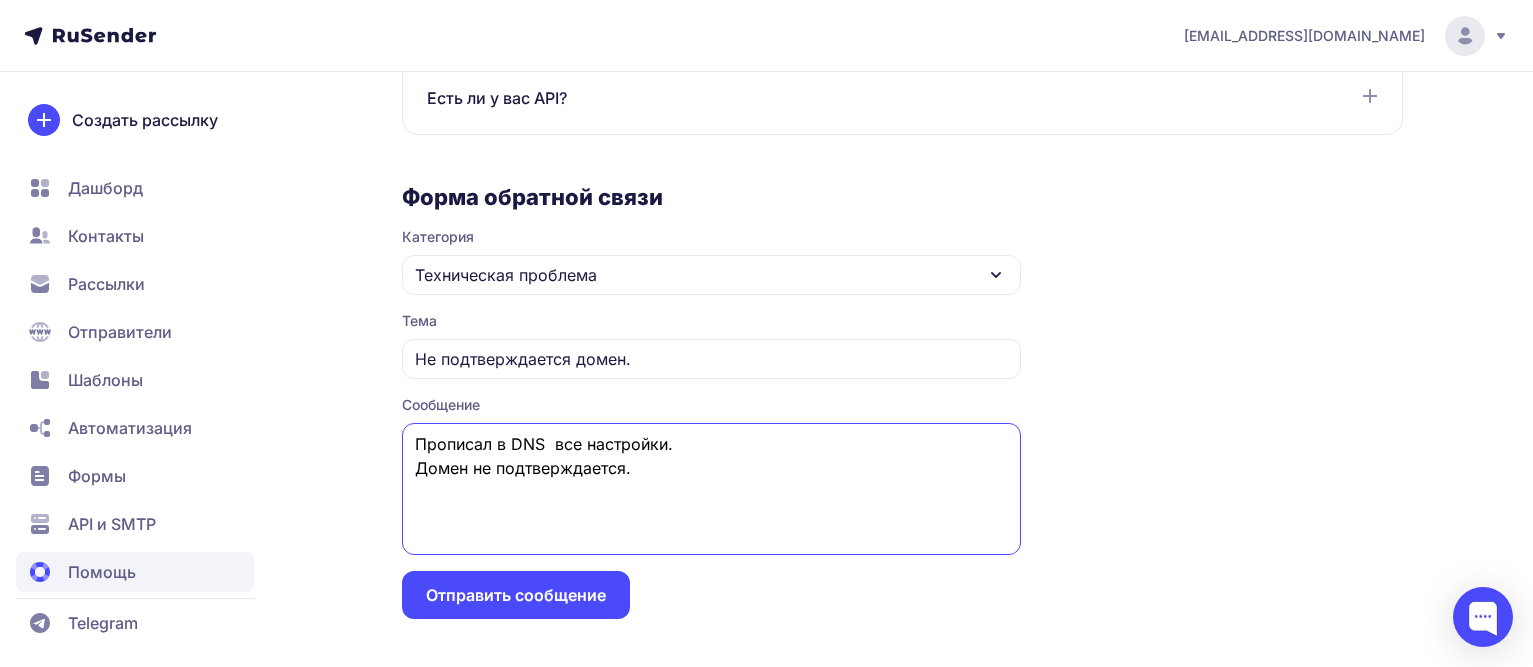 click on "Прописал в DNS  все настройки.
Домен не подтверждается." at bounding box center [711, 489] 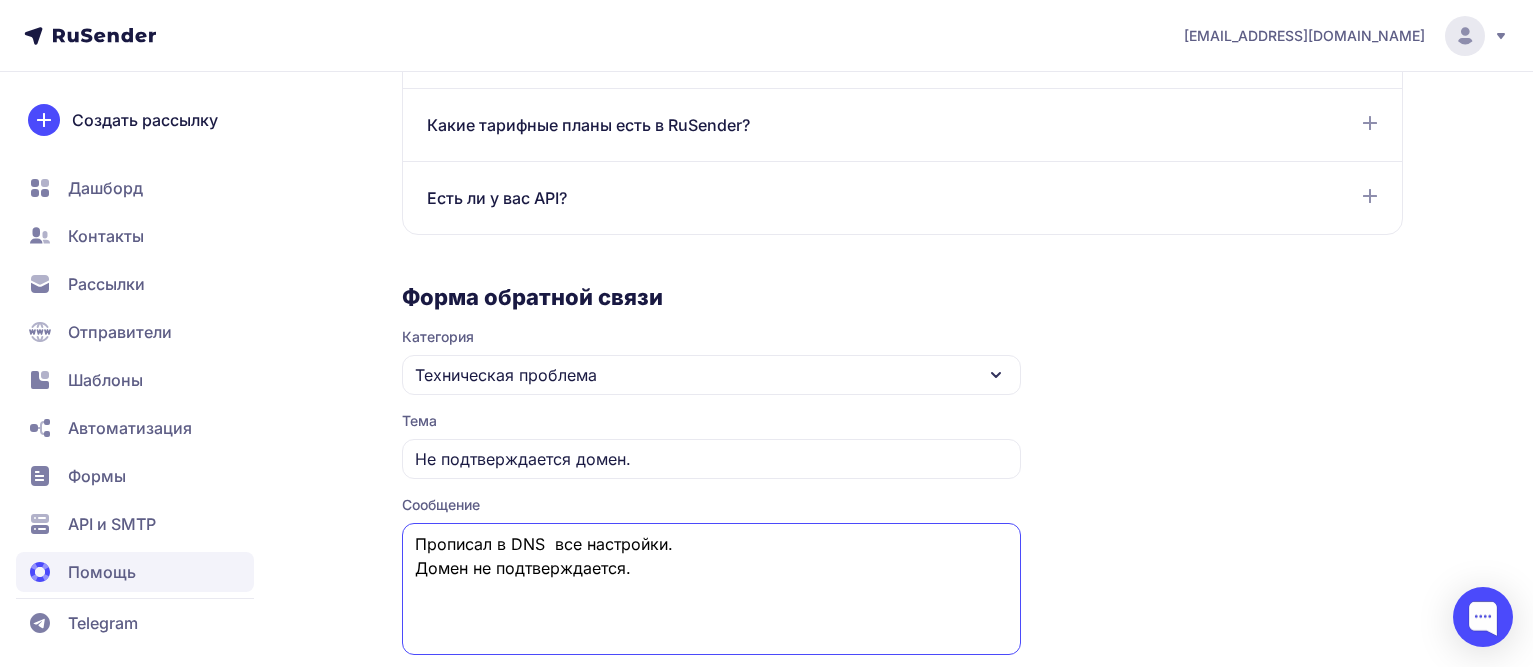 scroll, scrollTop: 1405, scrollLeft: 0, axis: vertical 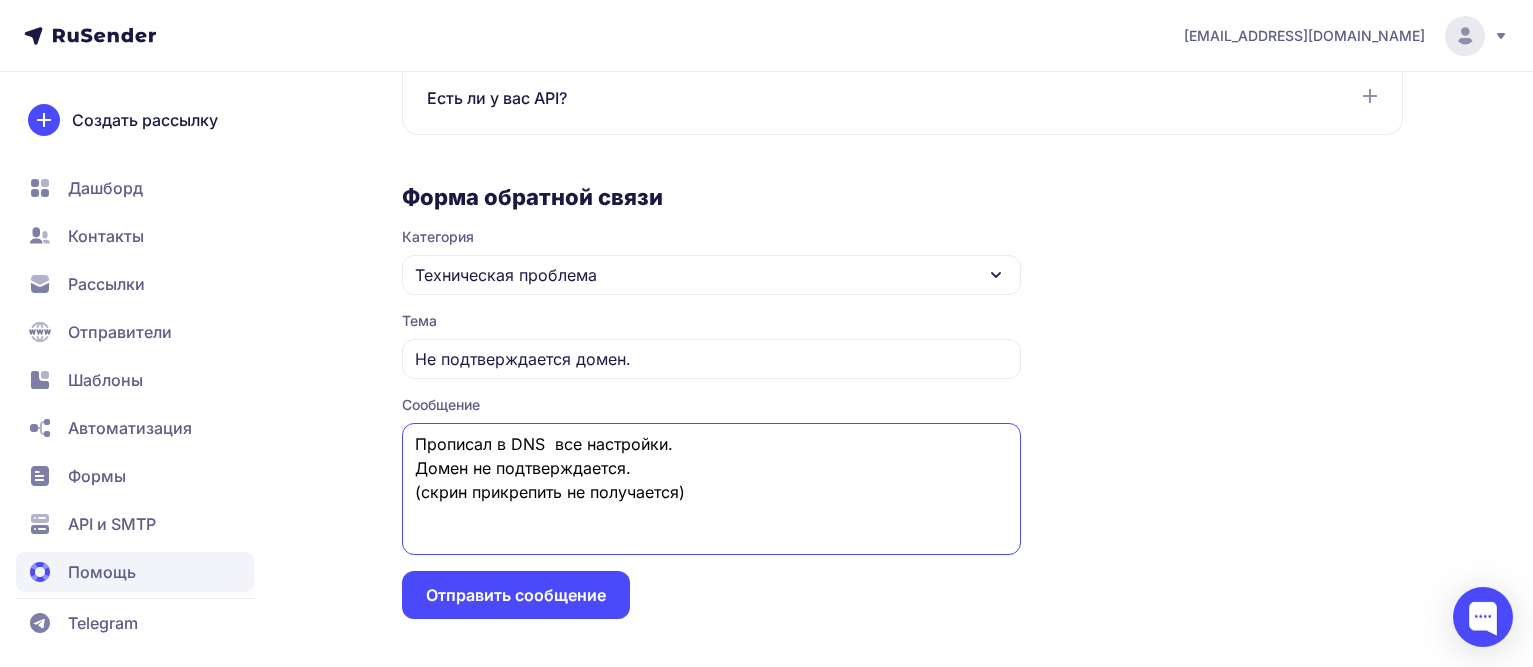 type on "Прописал в DNS  все настройки.
Домен не подтверждается.
(скрин прикрепить не получается)" 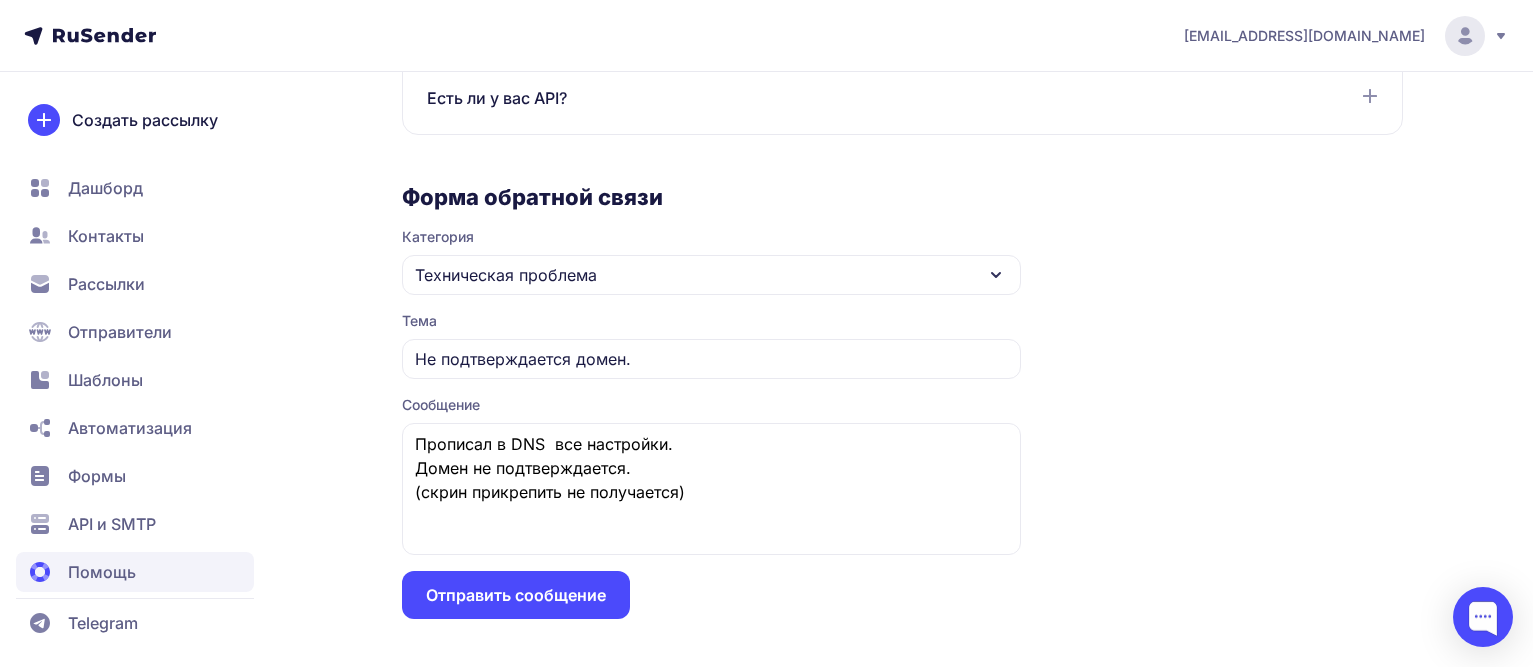 click on "Отправить сообщение" at bounding box center (516, 595) 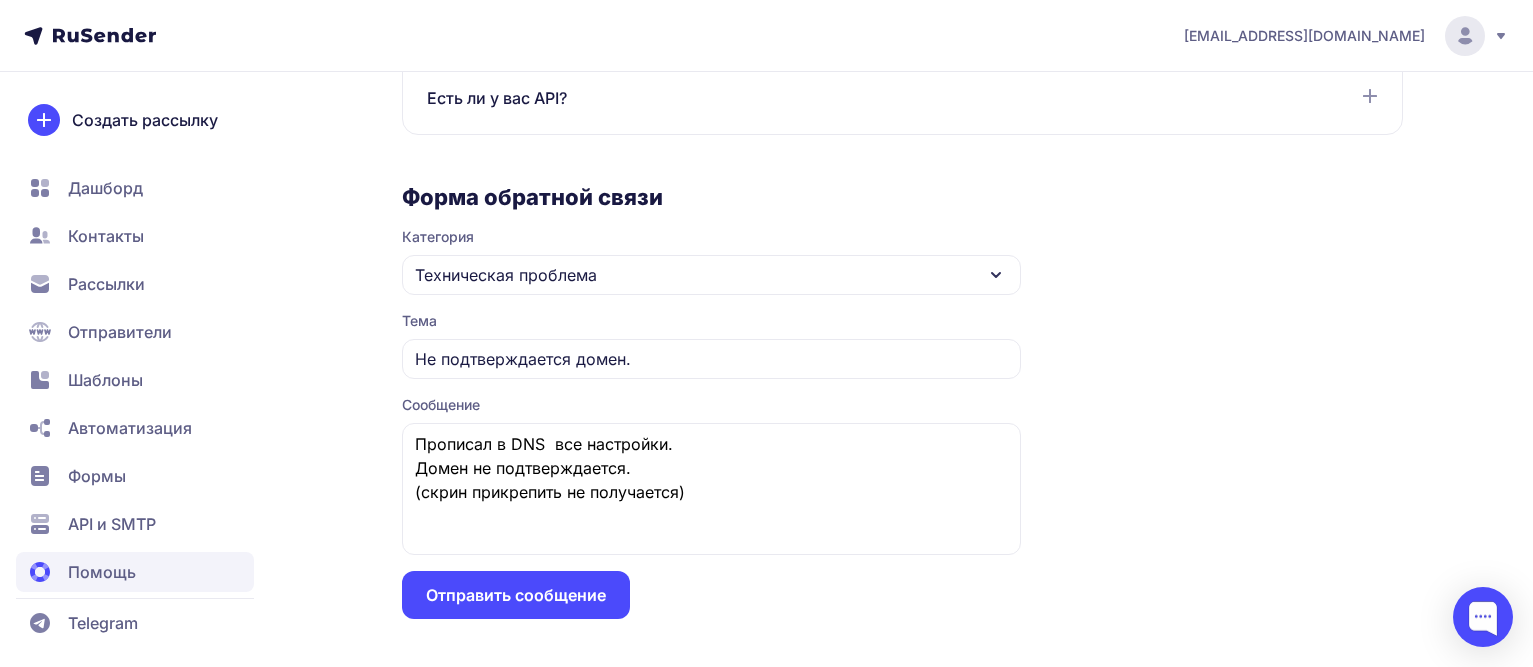type 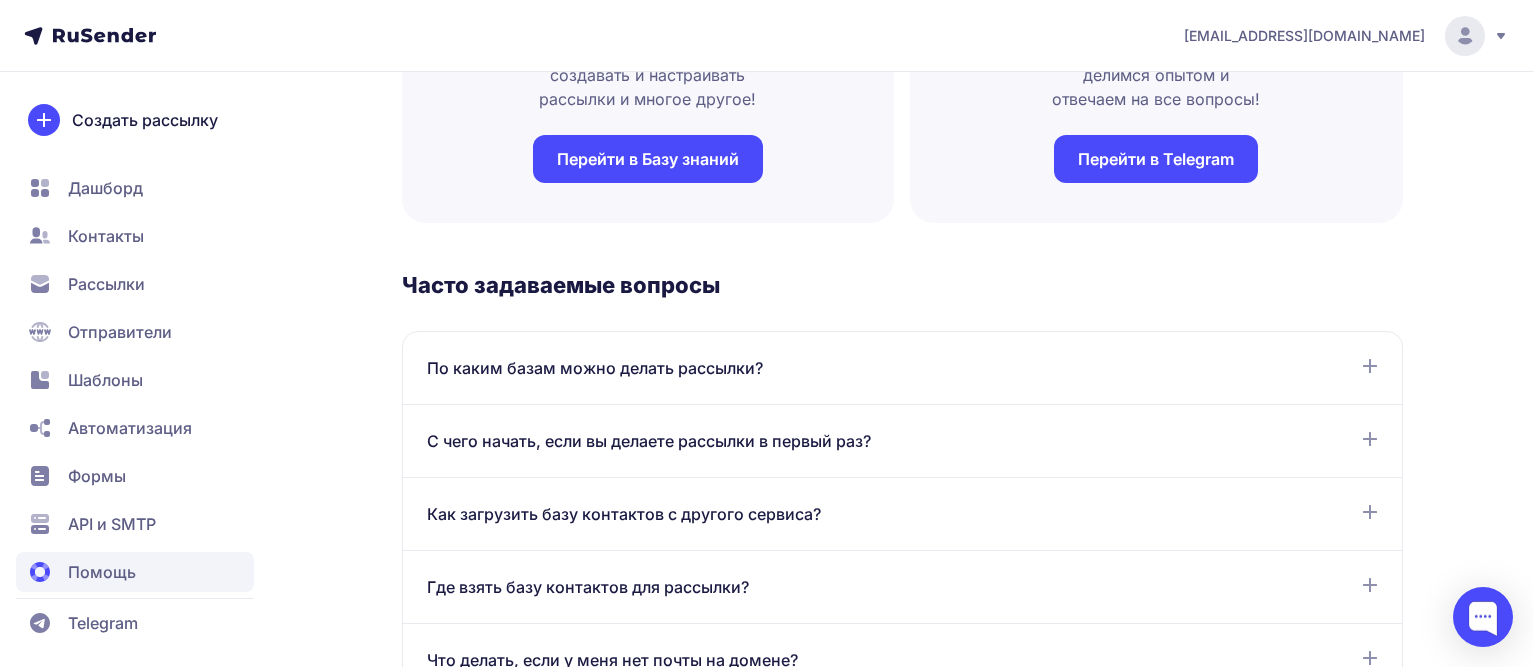 scroll, scrollTop: 5, scrollLeft: 0, axis: vertical 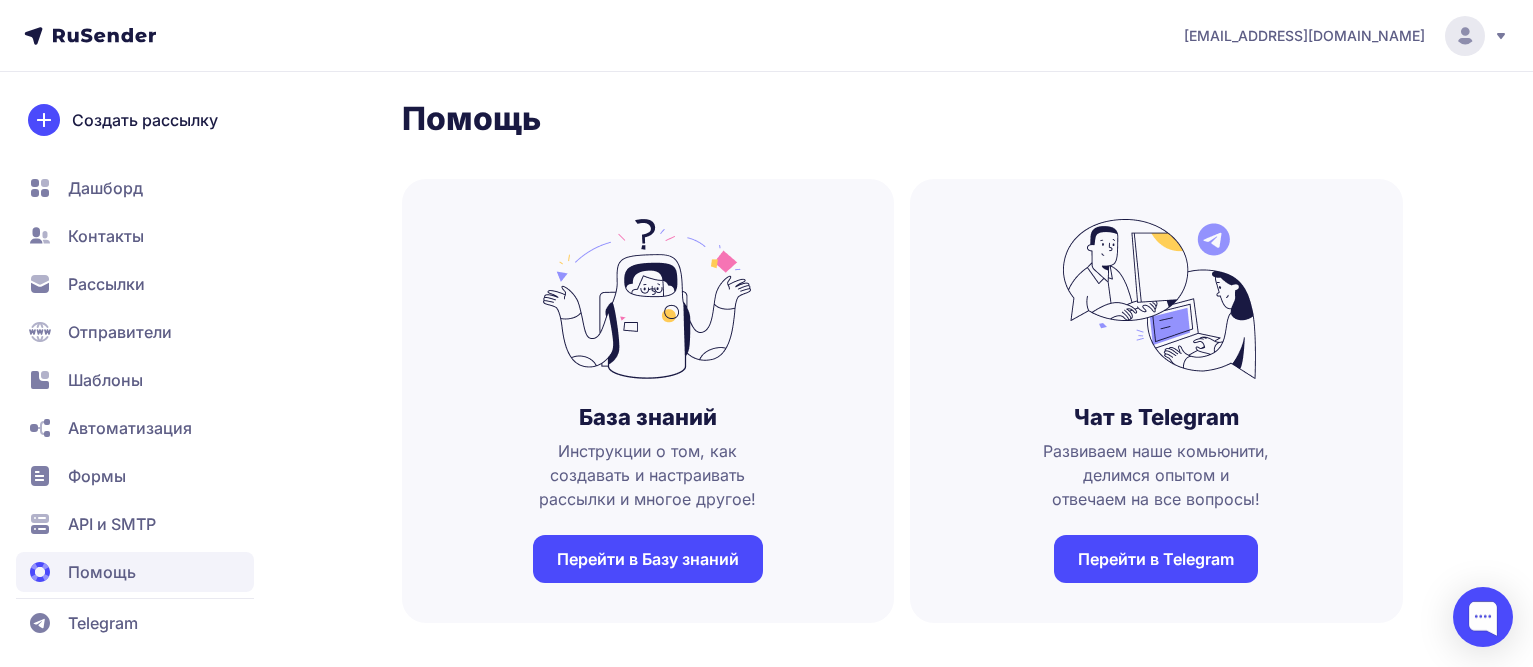 click on "Перейти в Telegram" at bounding box center (1156, 559) 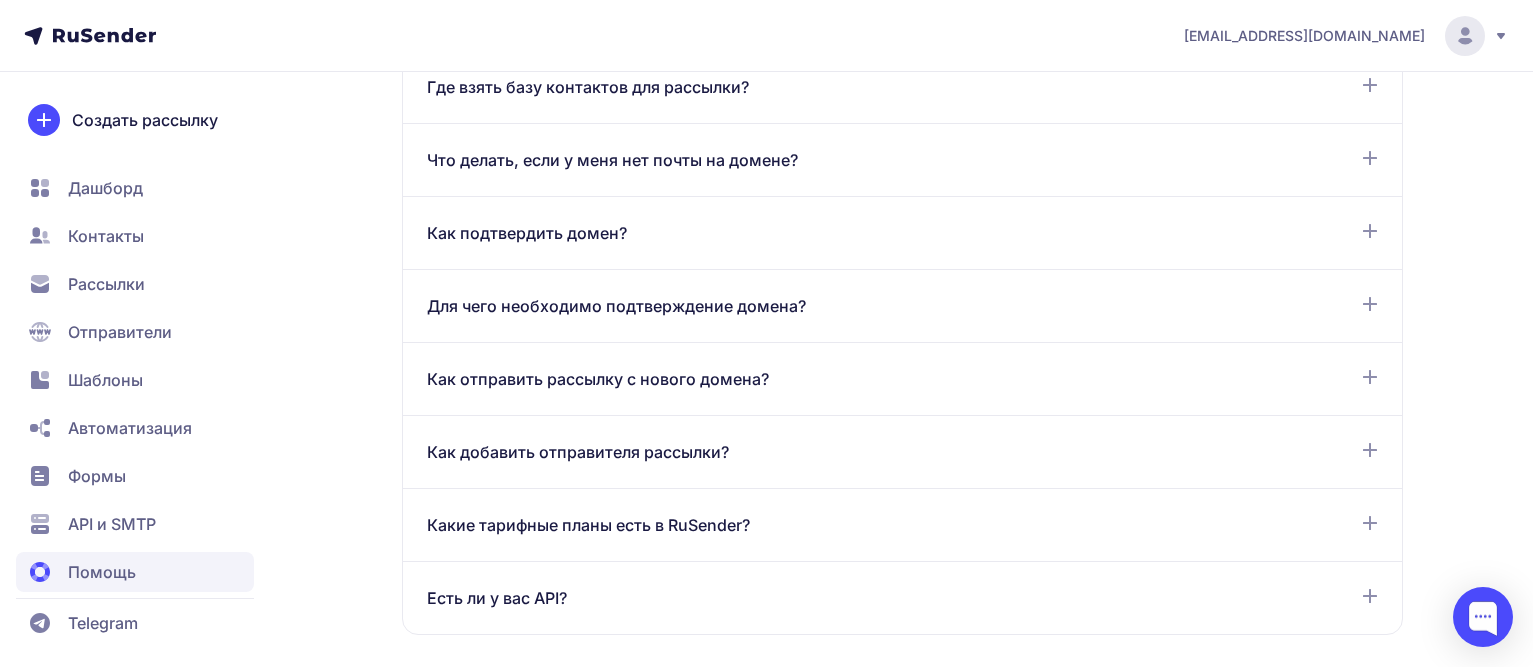 scroll, scrollTop: 1005, scrollLeft: 0, axis: vertical 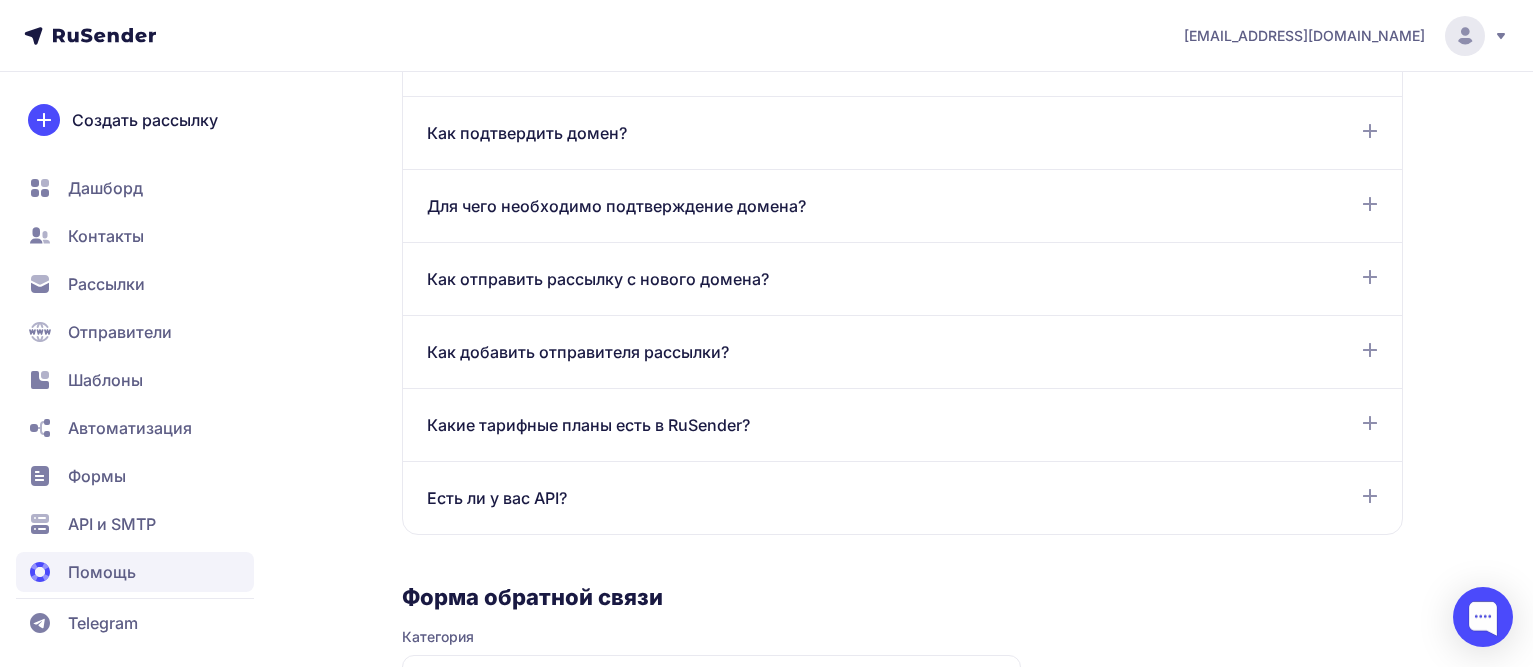 click 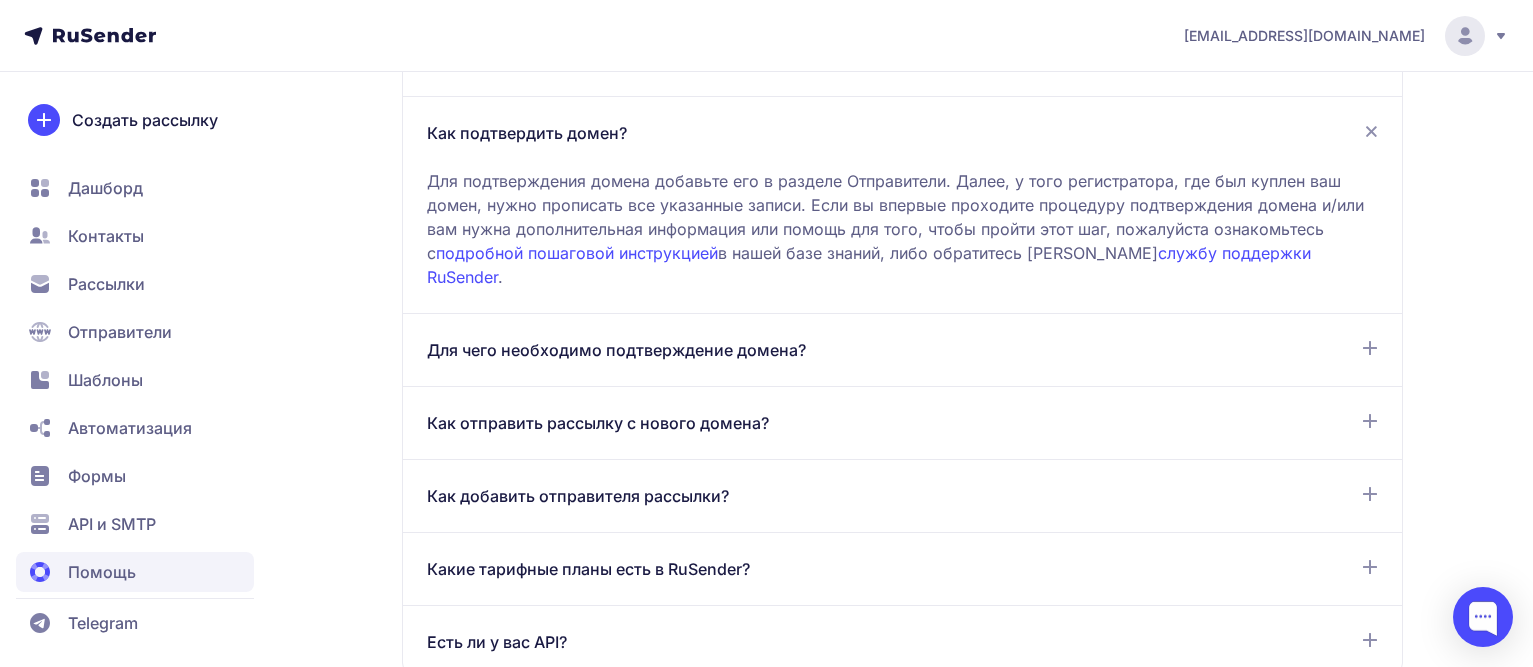 click on "службу поддержки RuSender" at bounding box center (869, 265) 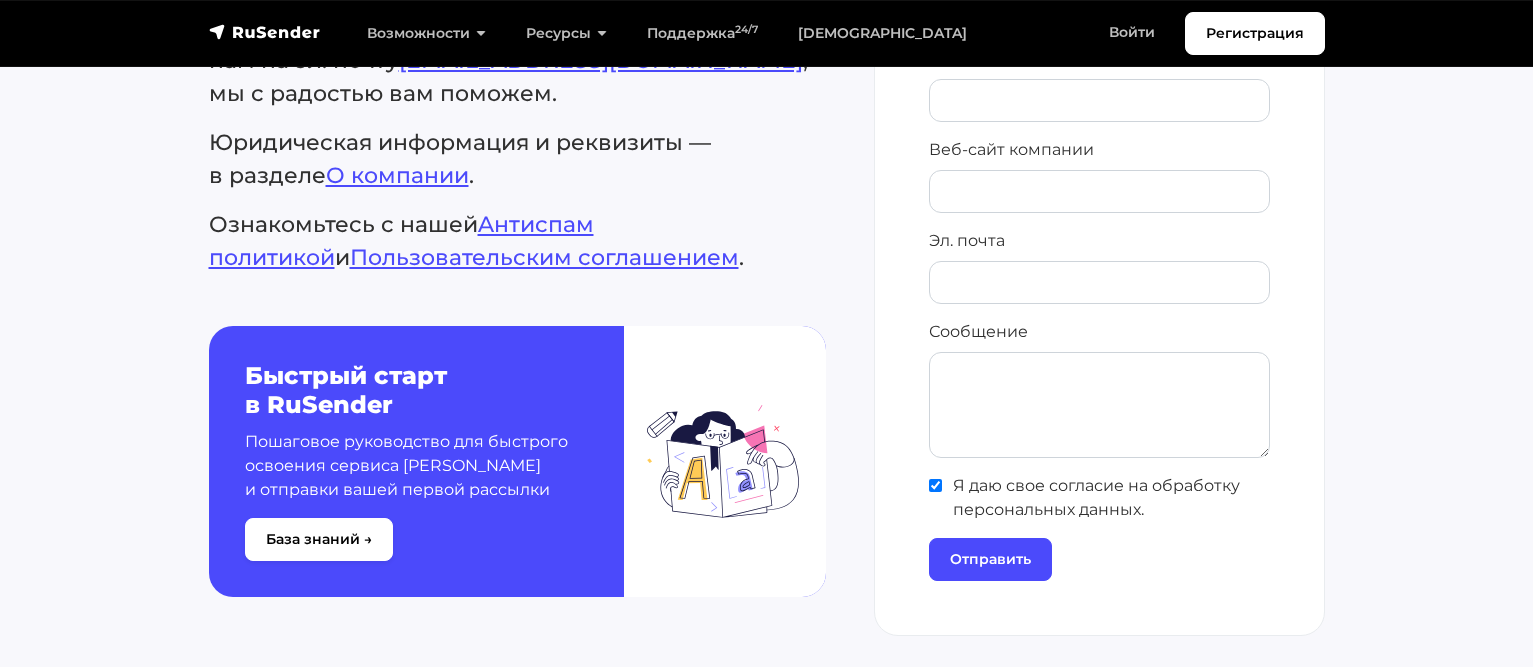 scroll, scrollTop: 1000, scrollLeft: 0, axis: vertical 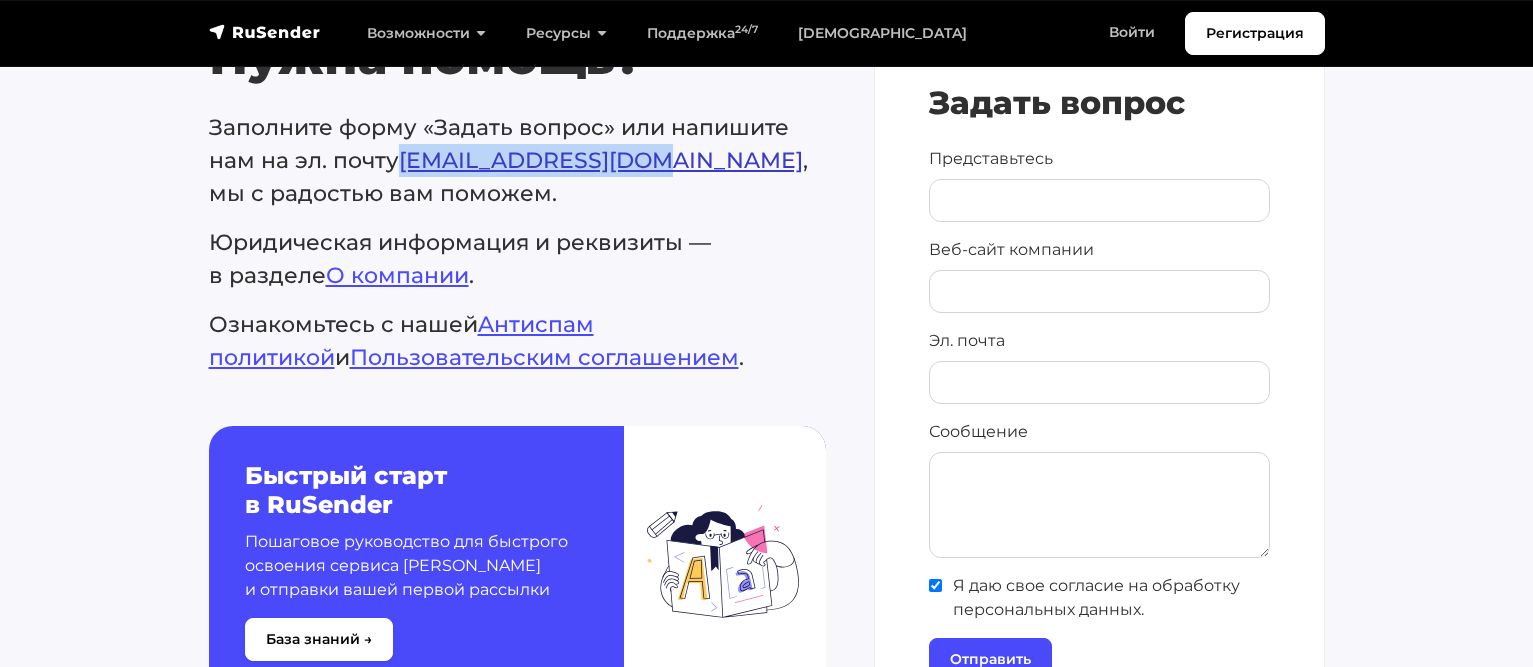 drag, startPoint x: 645, startPoint y: 161, endPoint x: 405, endPoint y: 158, distance: 240.01875 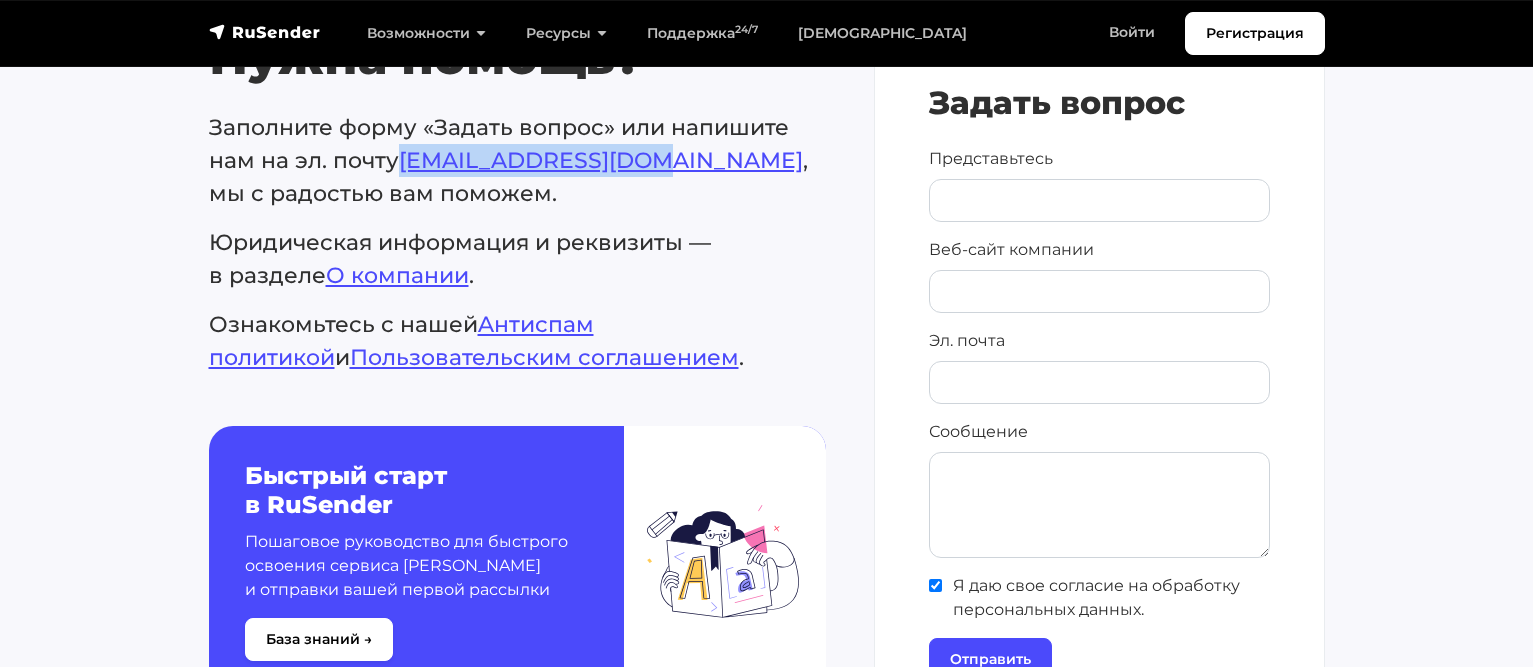 copy on "[EMAIL_ADDRESS][DOMAIN_NAME]" 